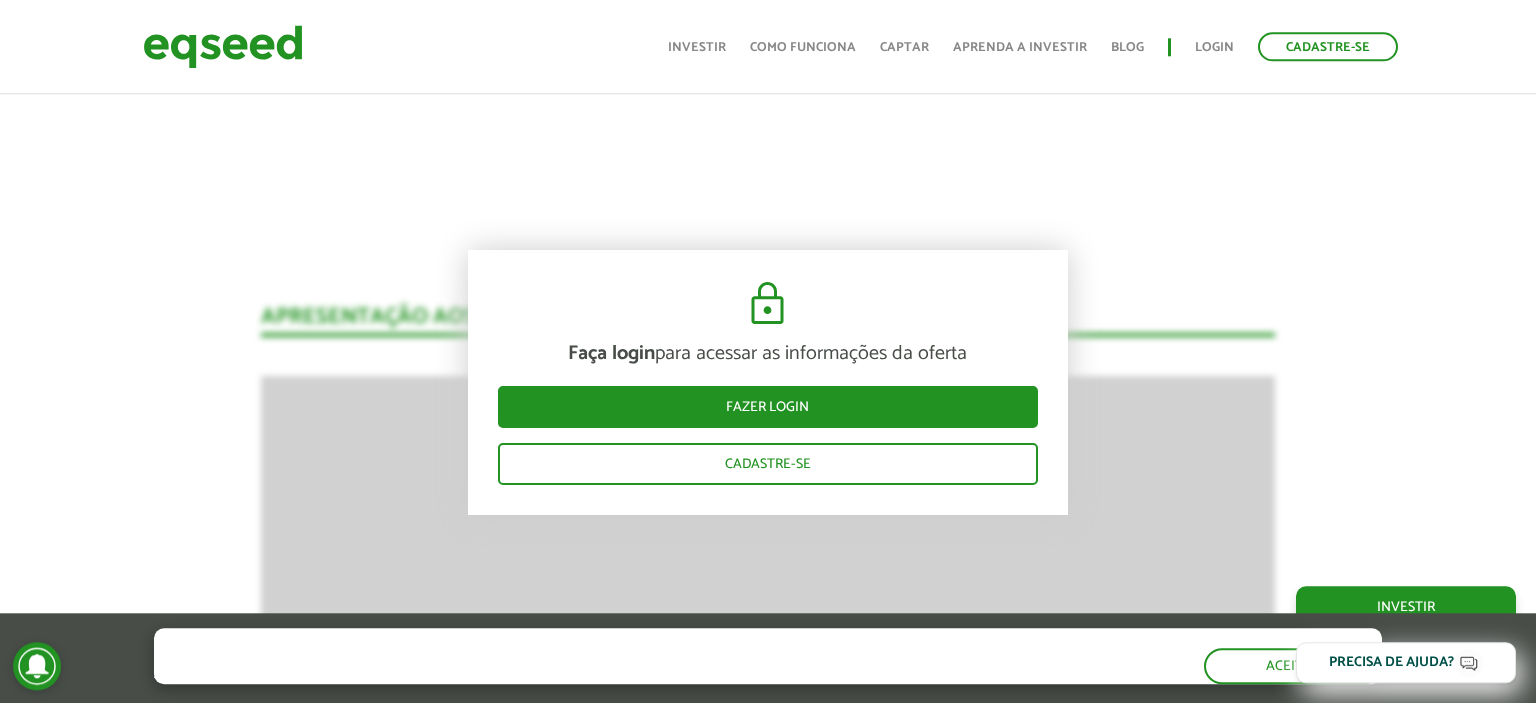 scroll, scrollTop: 1584, scrollLeft: 0, axis: vertical 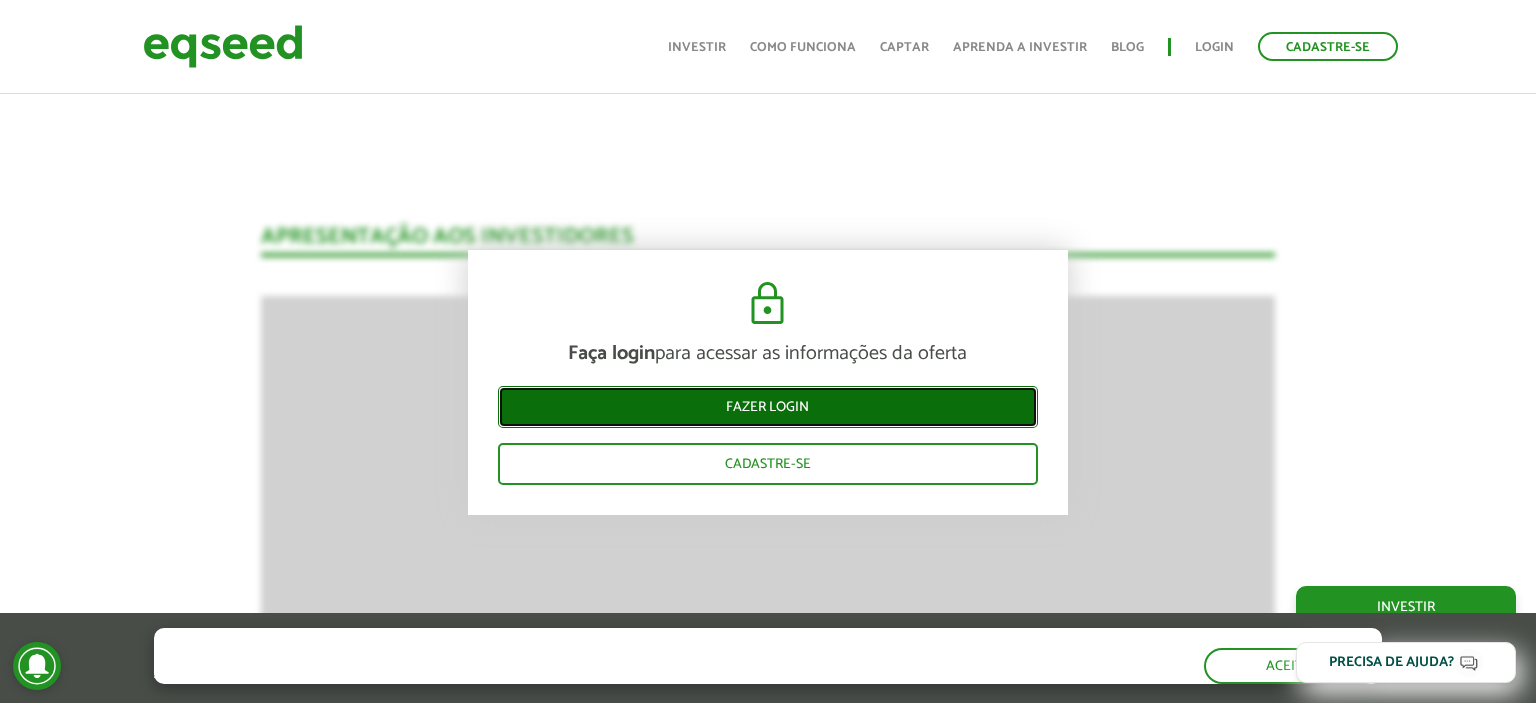 click on "Fazer login" at bounding box center [768, 407] 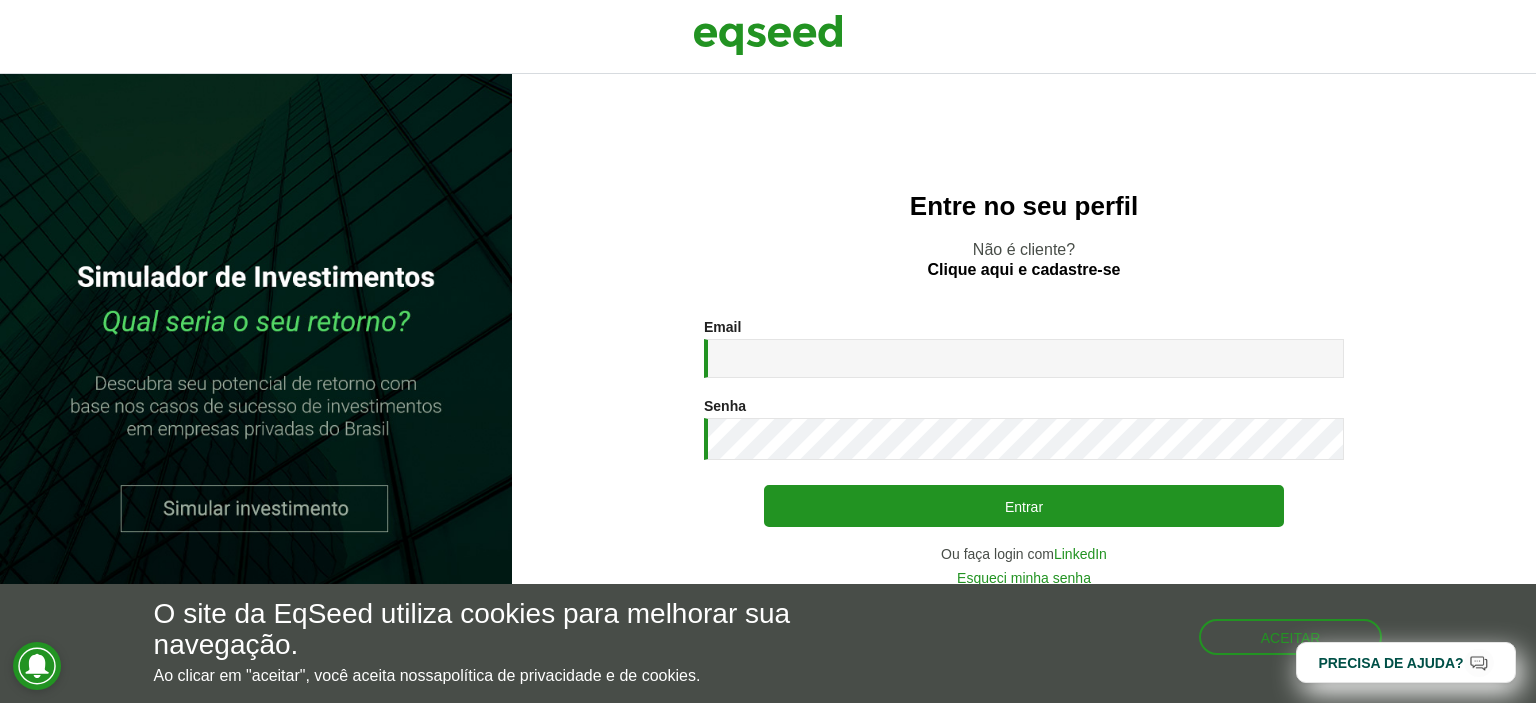 scroll, scrollTop: 0, scrollLeft: 0, axis: both 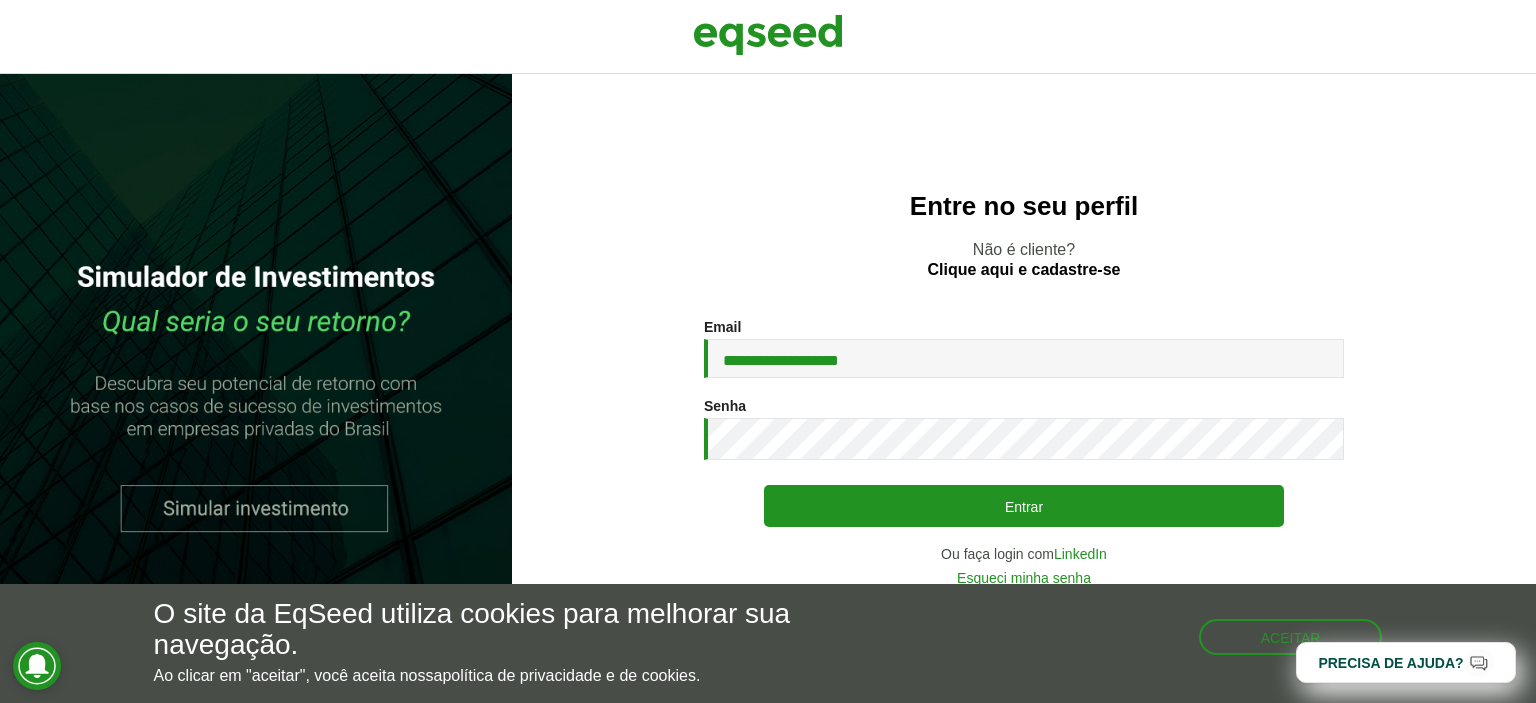 type on "**********" 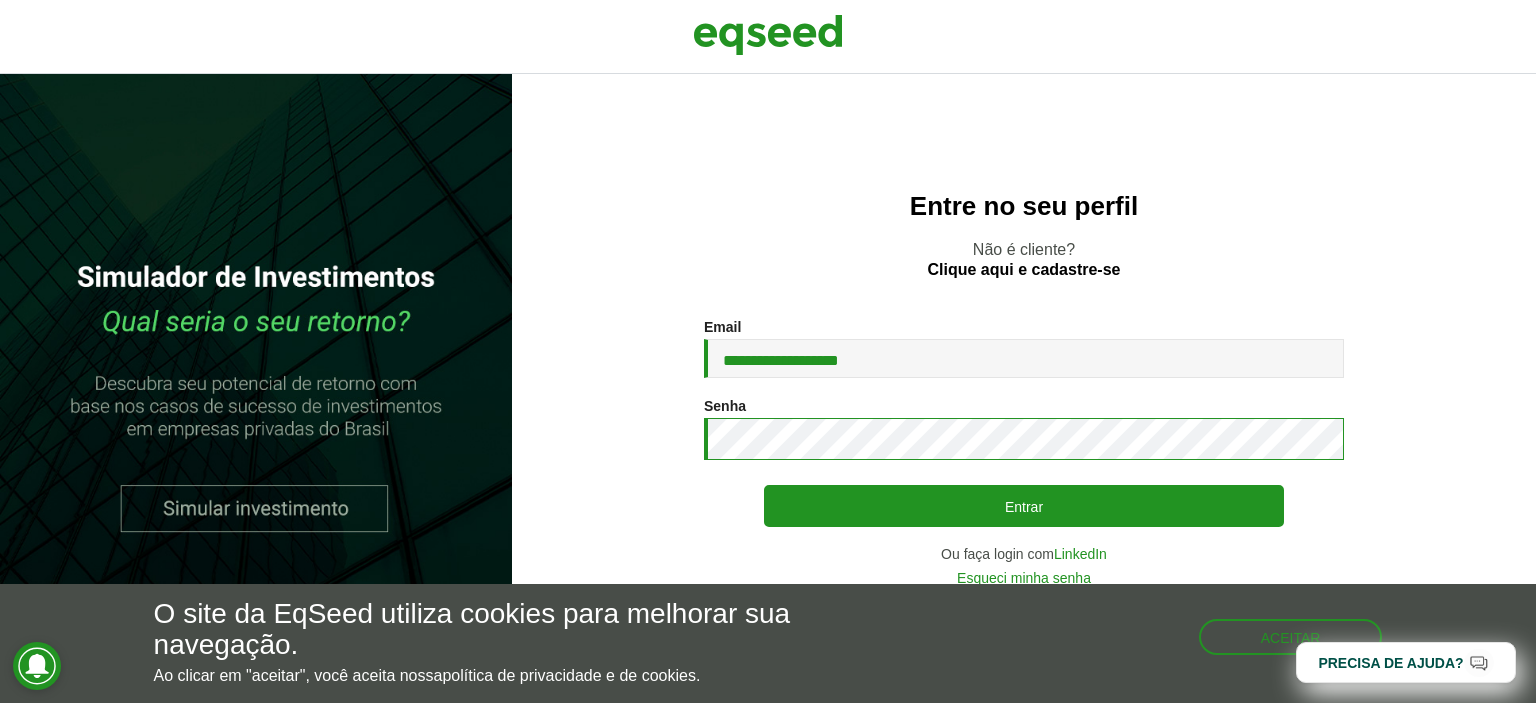 click on "Entrar" at bounding box center [1024, 506] 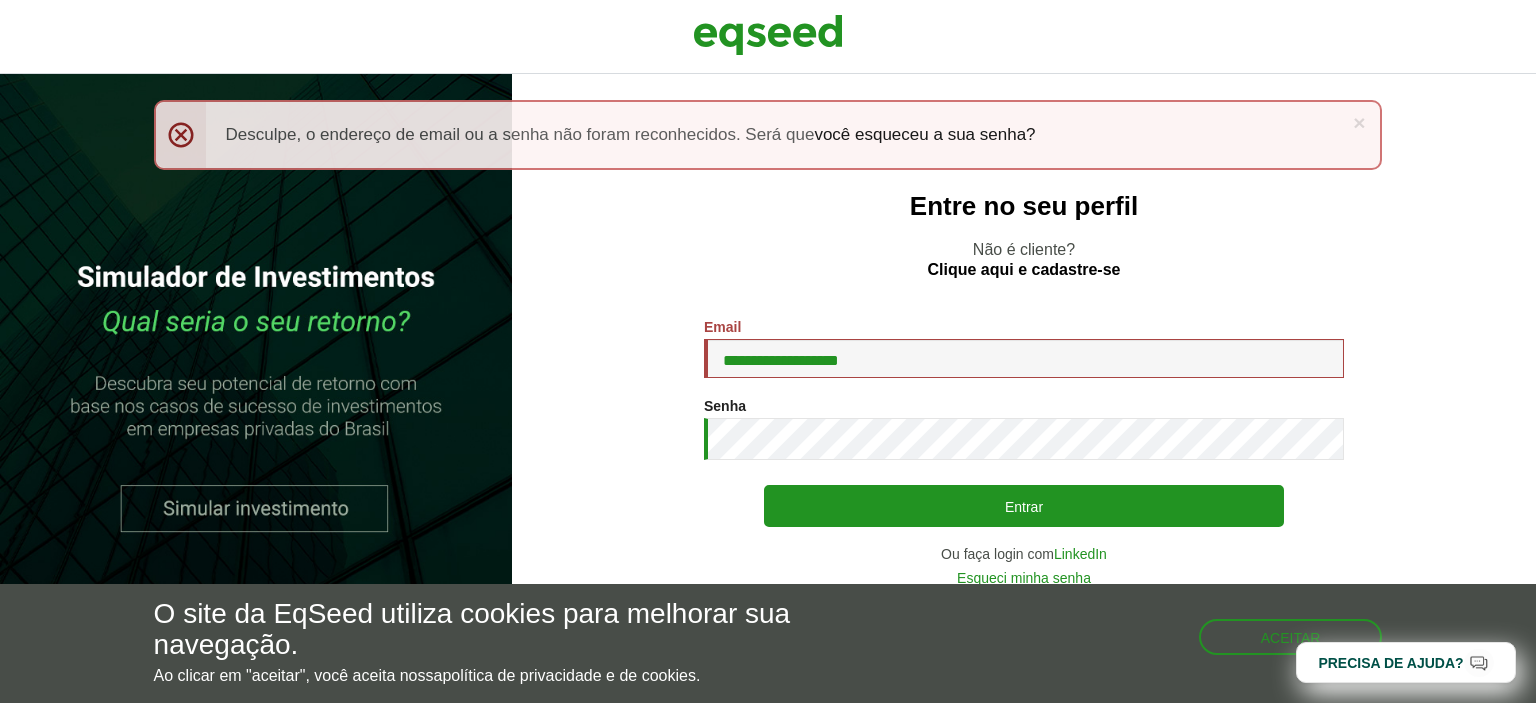 scroll, scrollTop: 0, scrollLeft: 0, axis: both 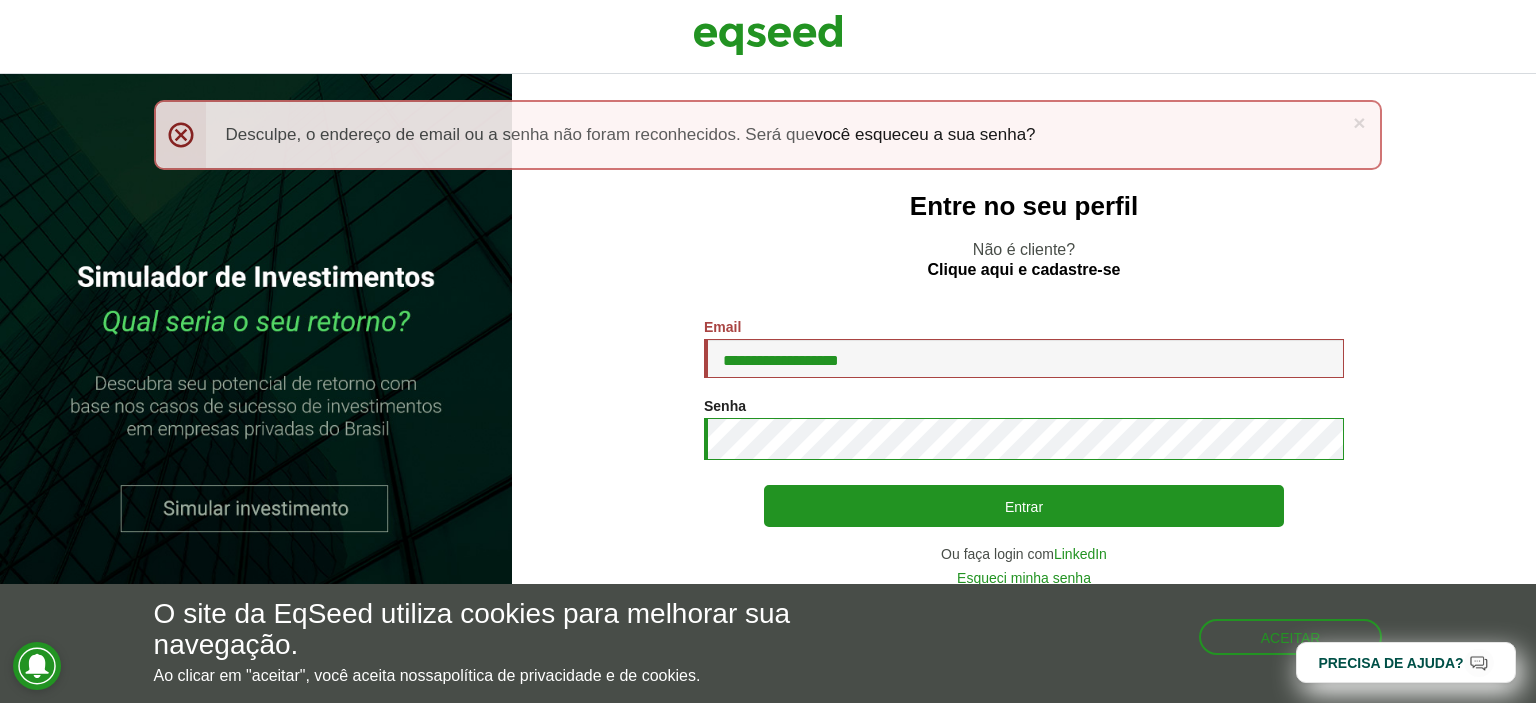 click on "Entrar" at bounding box center (1024, 506) 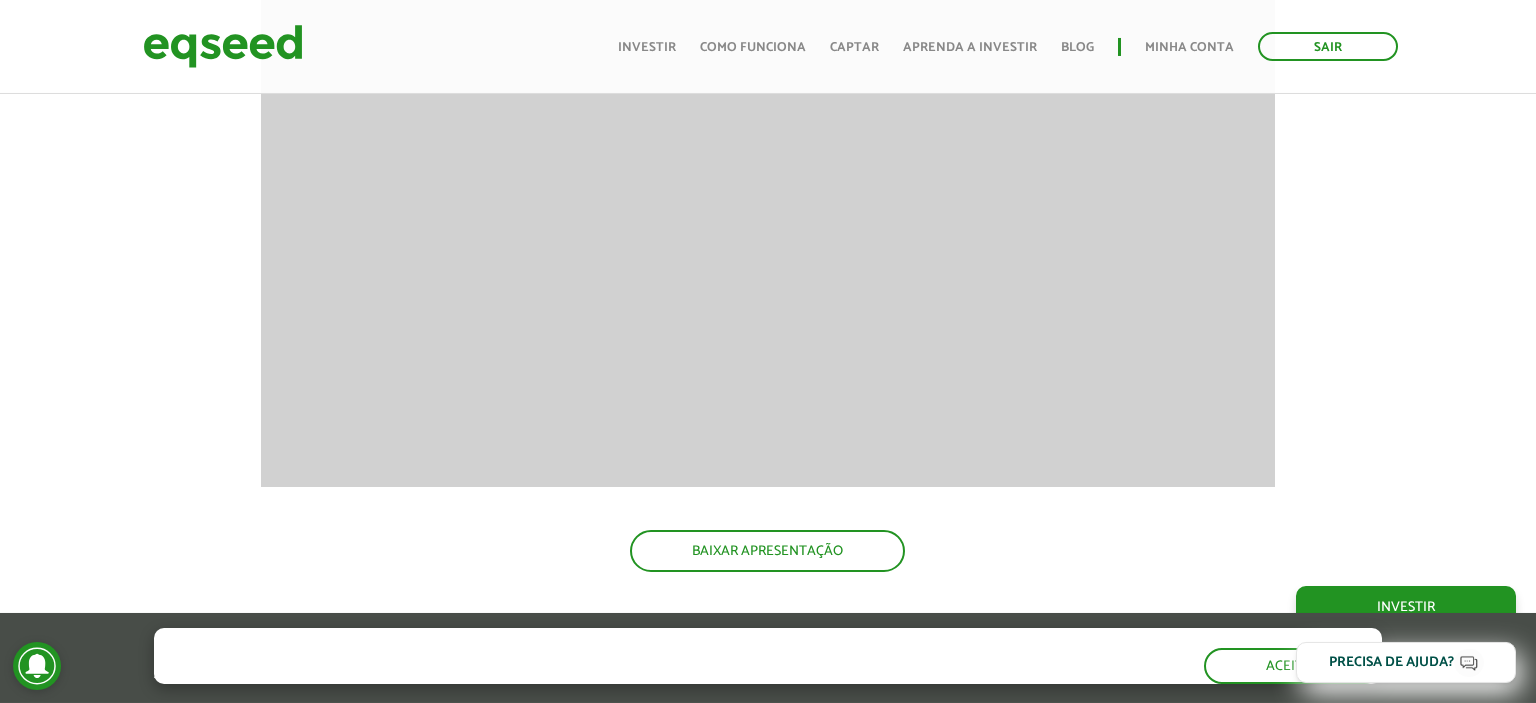scroll, scrollTop: 2112, scrollLeft: 0, axis: vertical 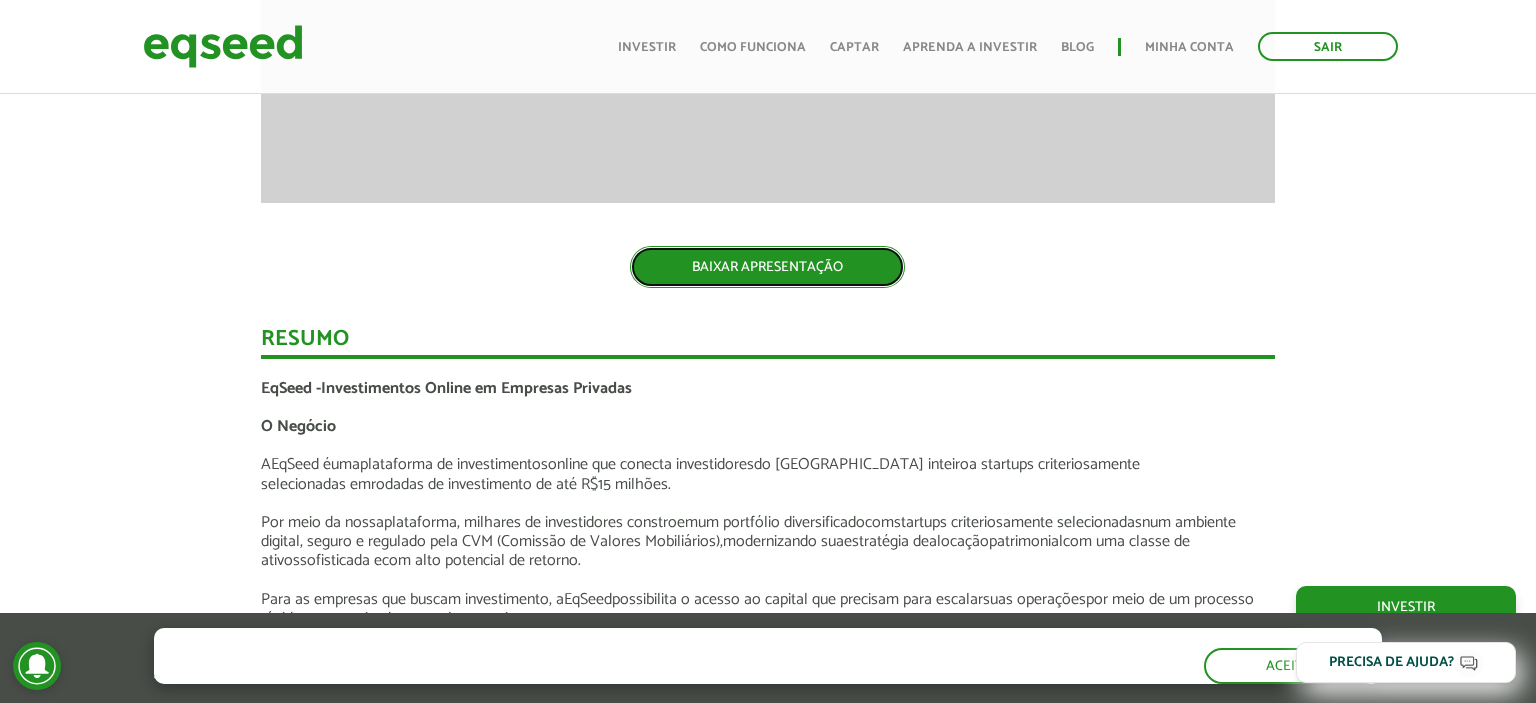 click on "BAIXAR APRESENTAÇÃO" at bounding box center [767, 267] 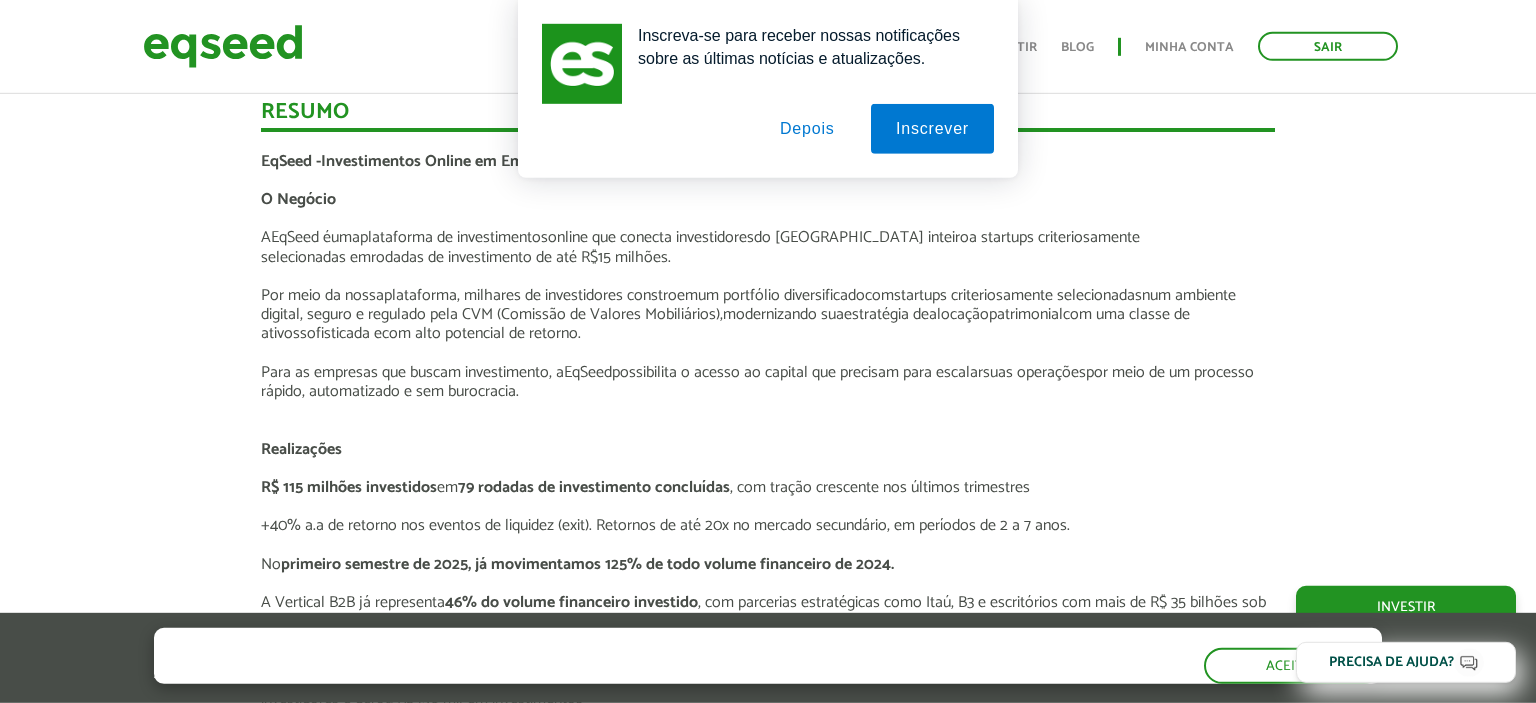 scroll, scrollTop: 2428, scrollLeft: 0, axis: vertical 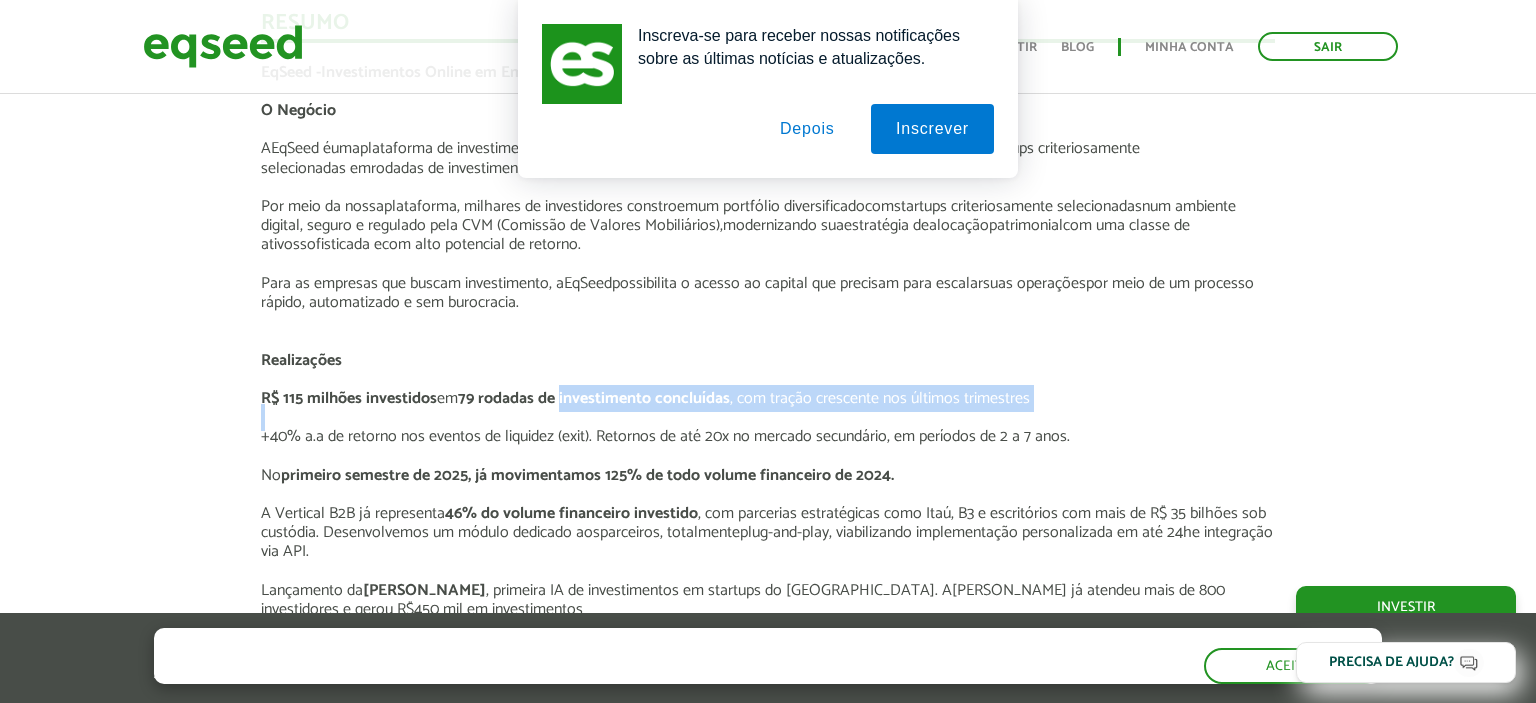 drag, startPoint x: 564, startPoint y: 383, endPoint x: 1063, endPoint y: 418, distance: 500.22595 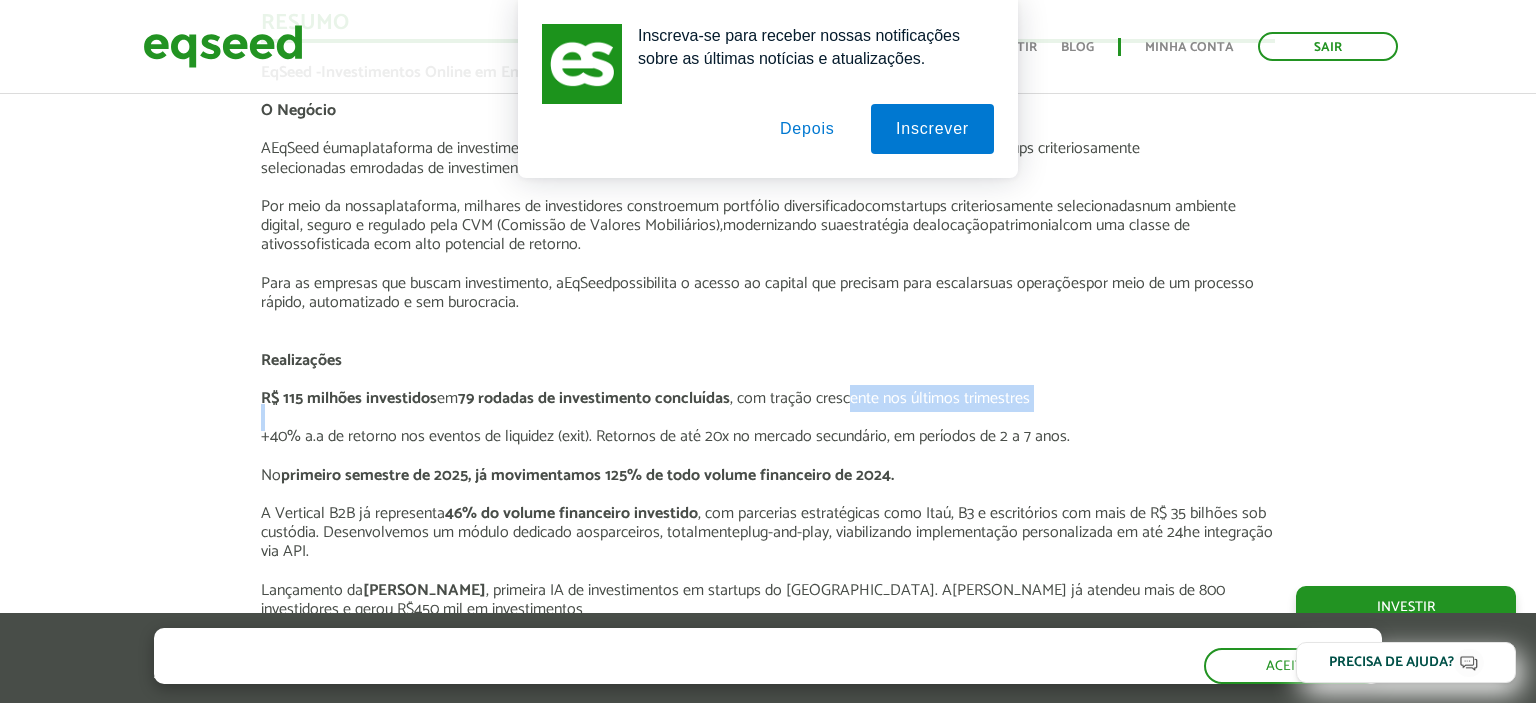 drag, startPoint x: 850, startPoint y: 397, endPoint x: 1222, endPoint y: 415, distance: 372.43524 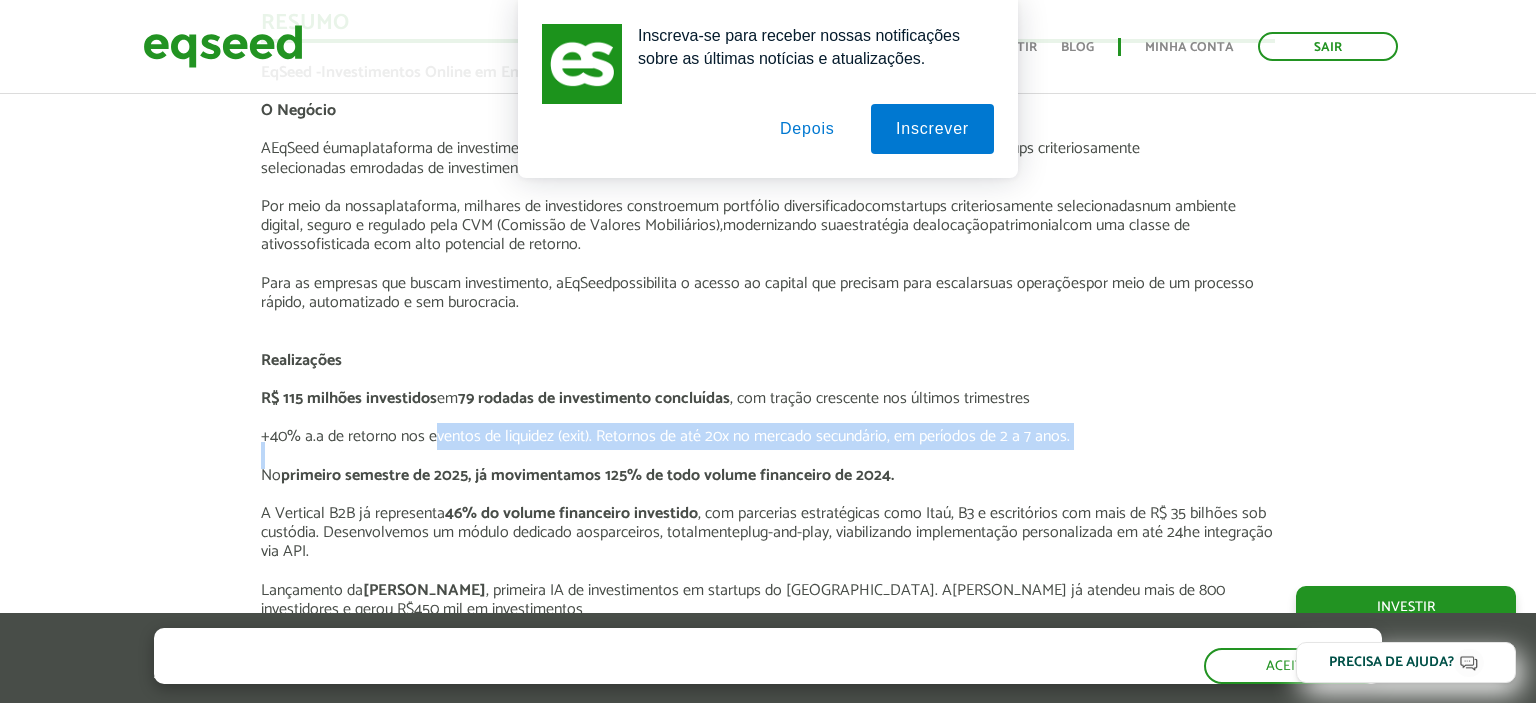 drag, startPoint x: 522, startPoint y: 442, endPoint x: 950, endPoint y: 449, distance: 428.05725 